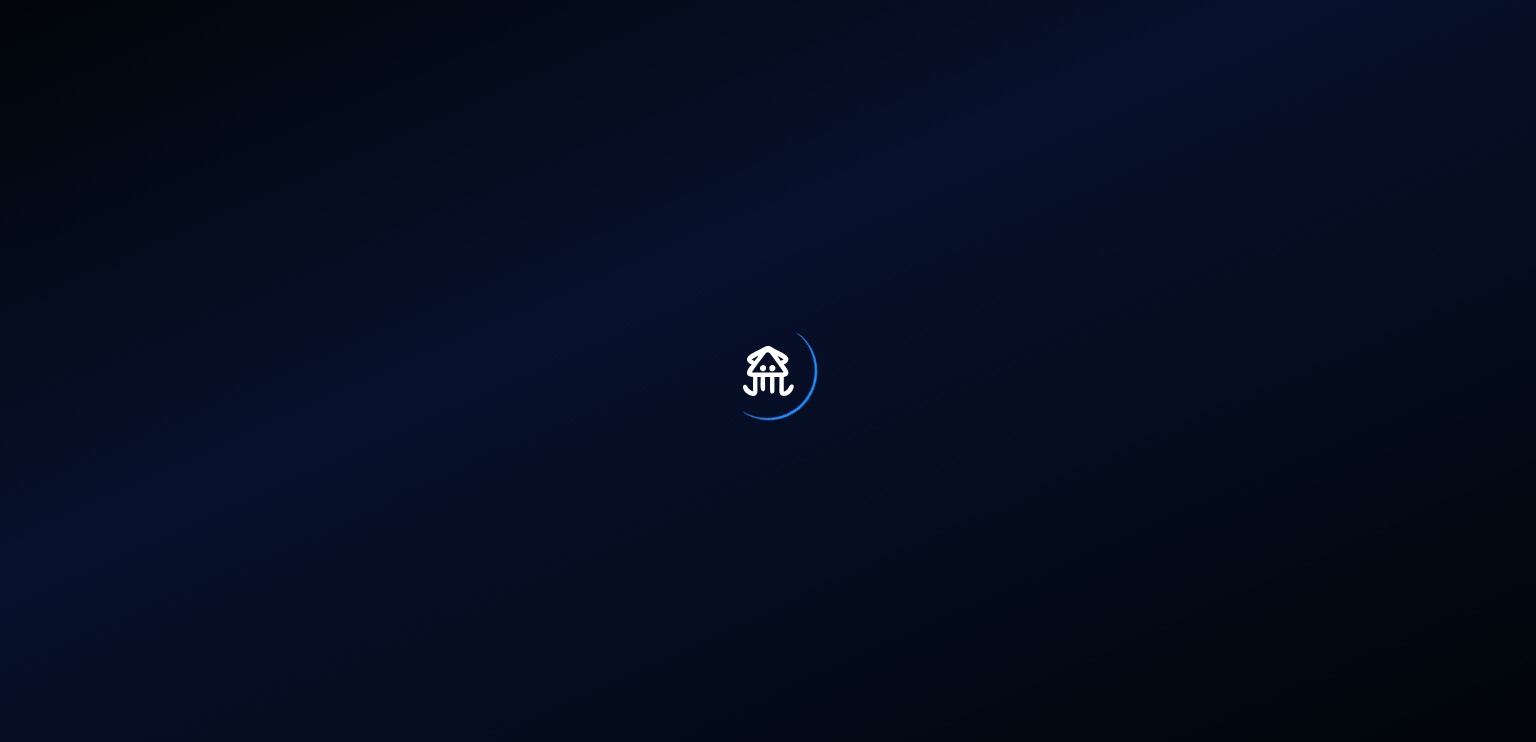 scroll, scrollTop: 0, scrollLeft: 0, axis: both 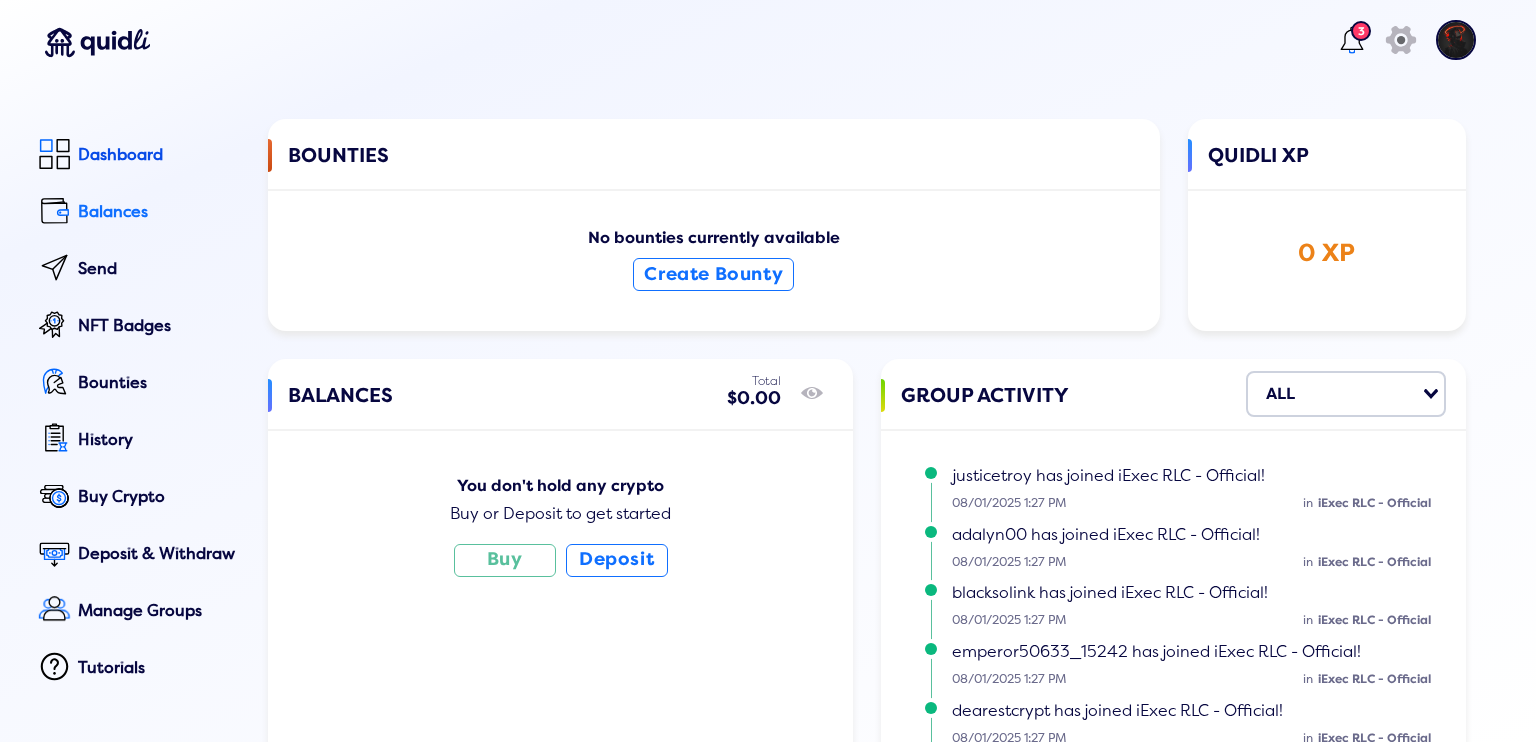 click on "Balances" 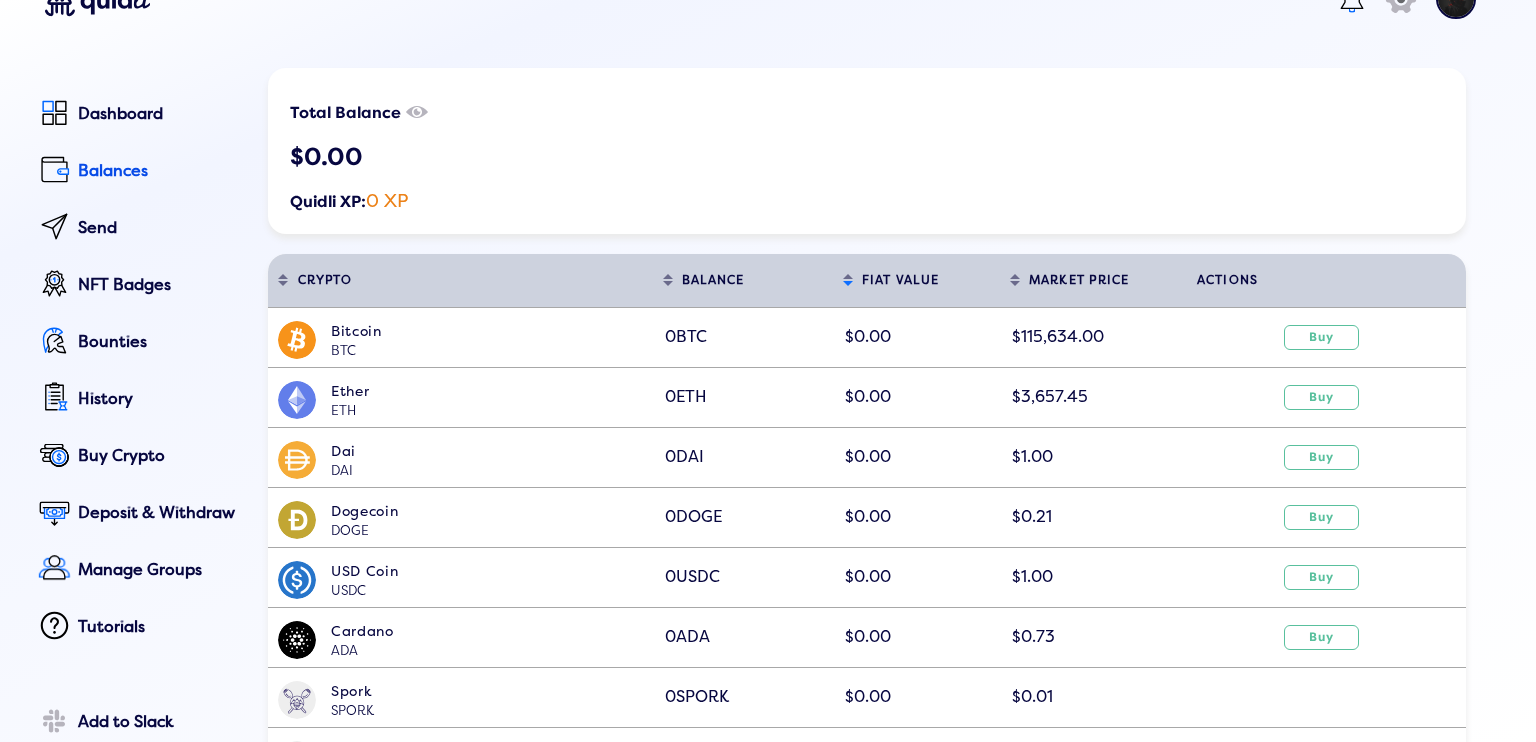 scroll, scrollTop: 0, scrollLeft: 0, axis: both 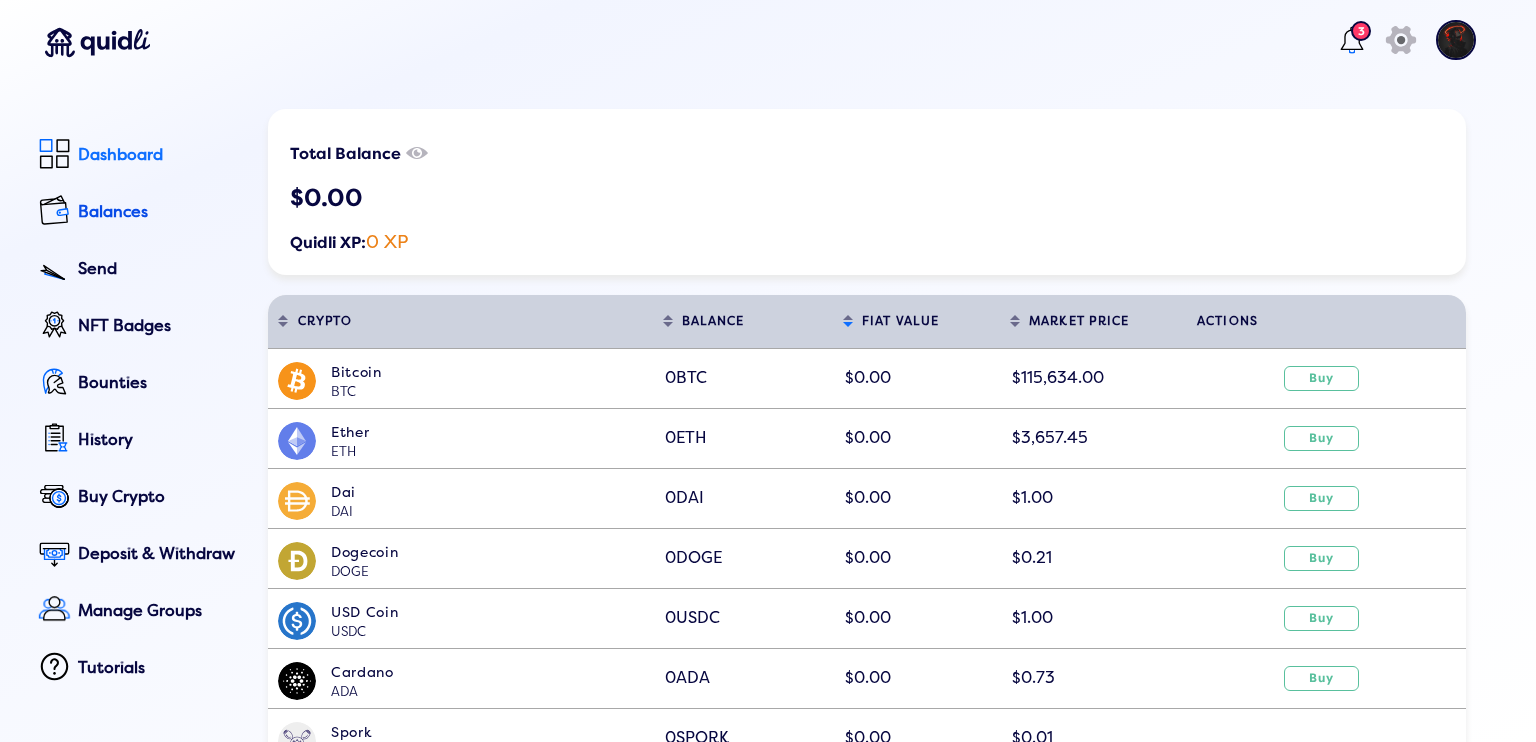 click on "Dashboard" 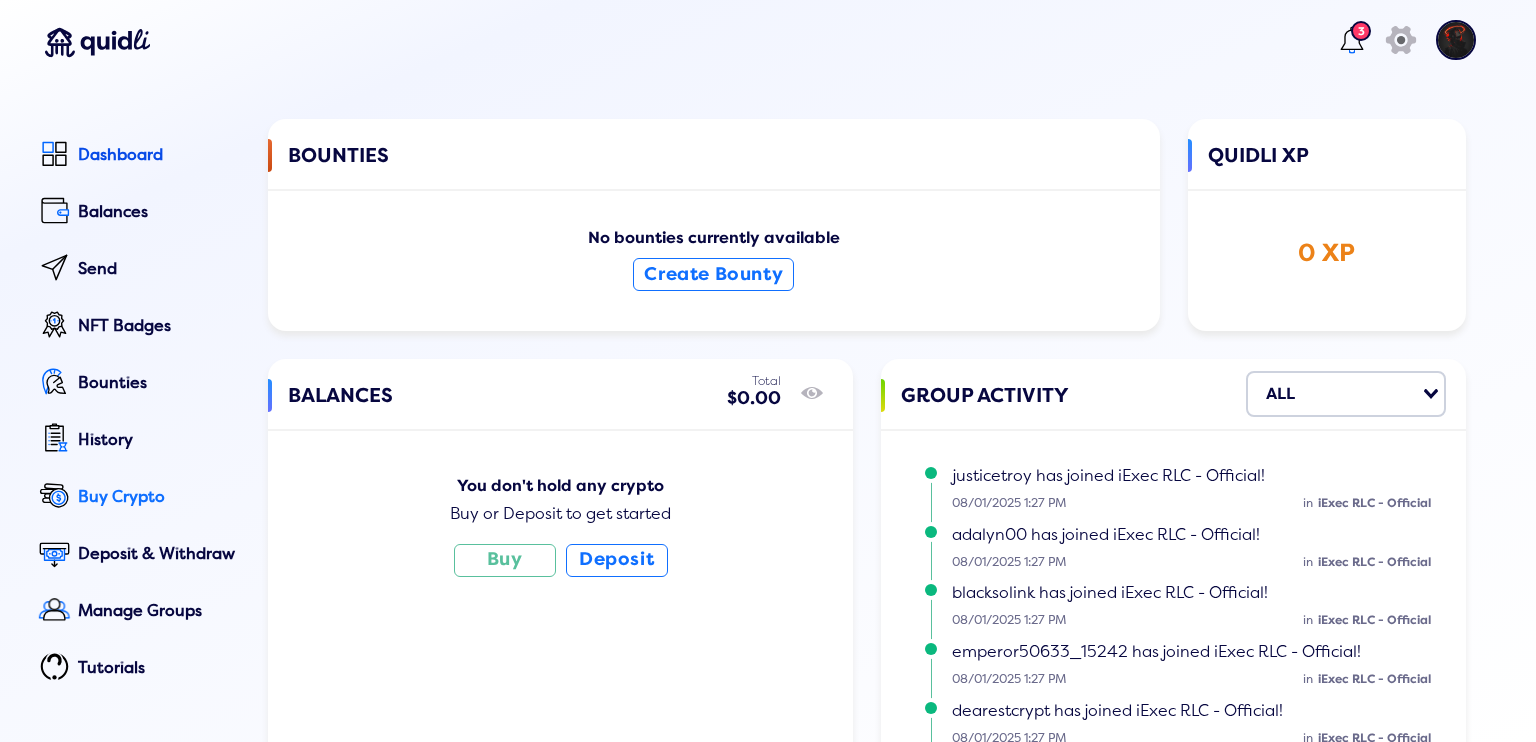 scroll, scrollTop: 485, scrollLeft: 0, axis: vertical 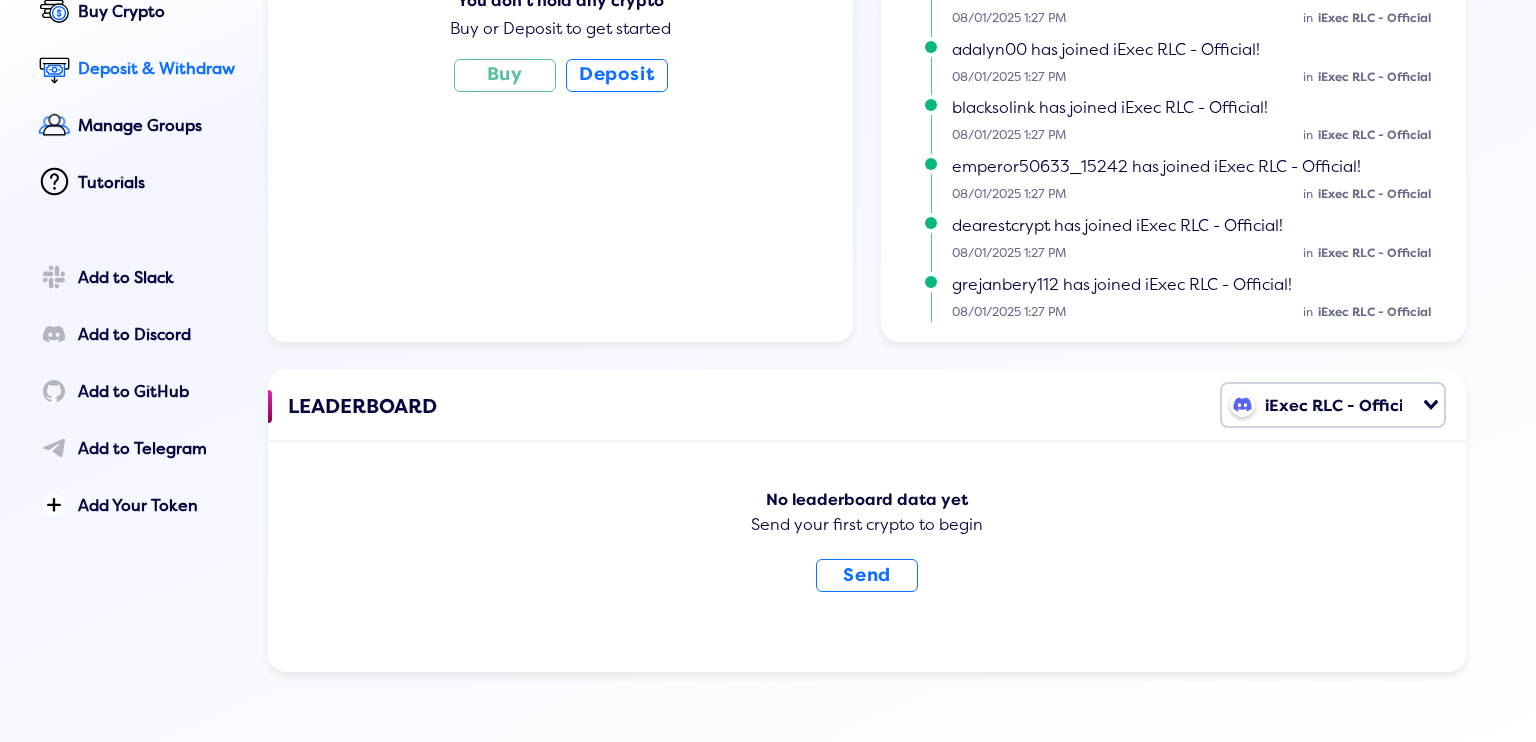 click on "Deposit & Withdraw" 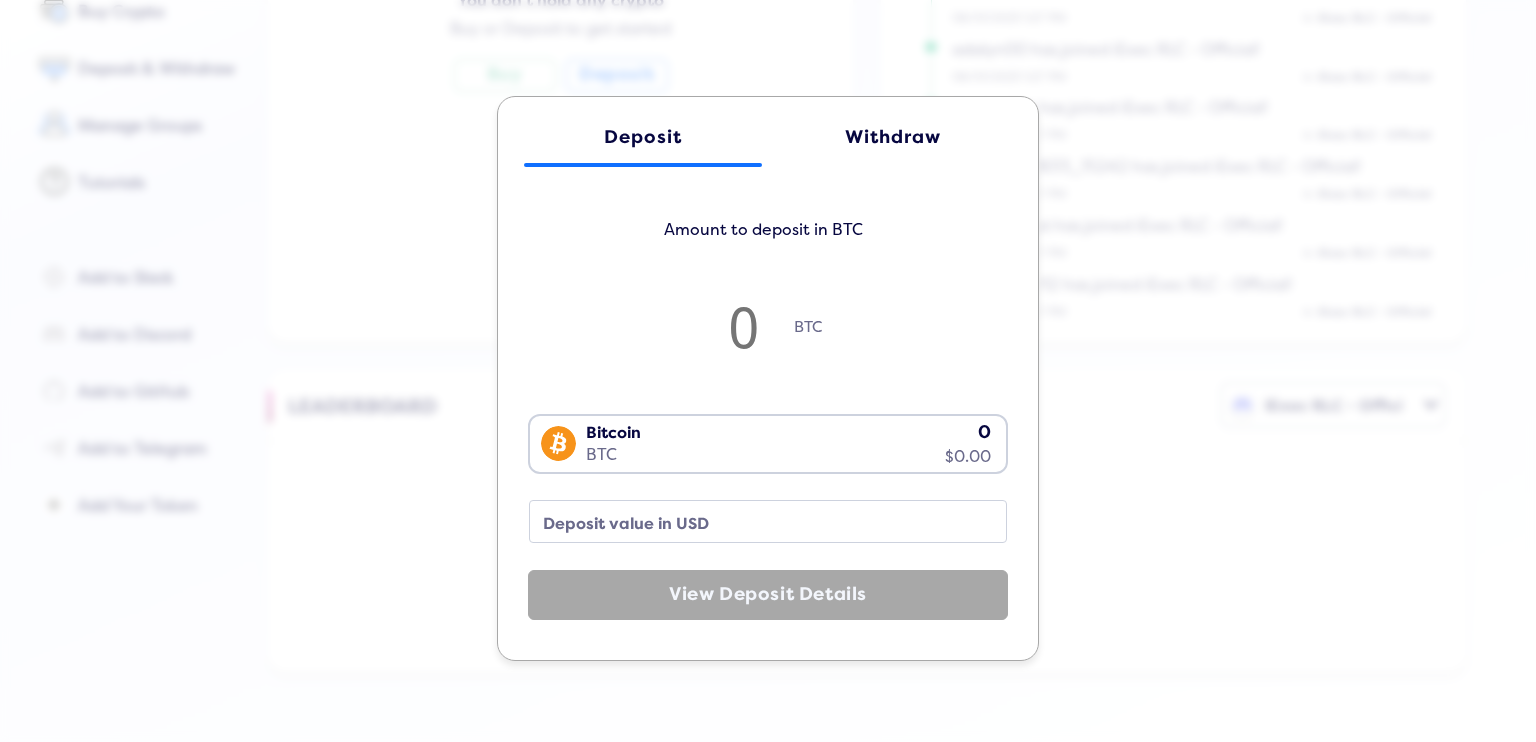 click on "Withdraw" 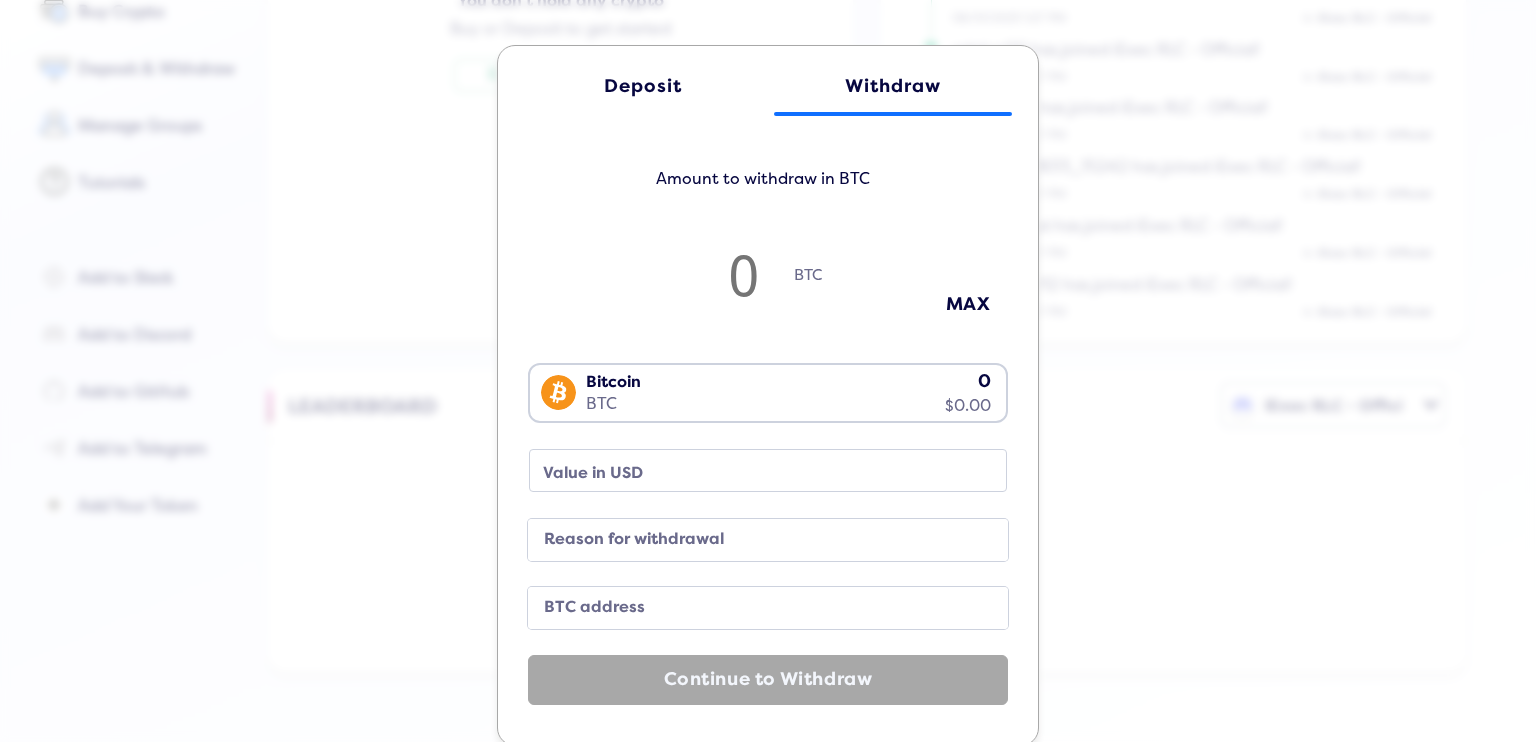 click on "Bitcoin BTC 0 $0.00" at bounding box center [763, 391] 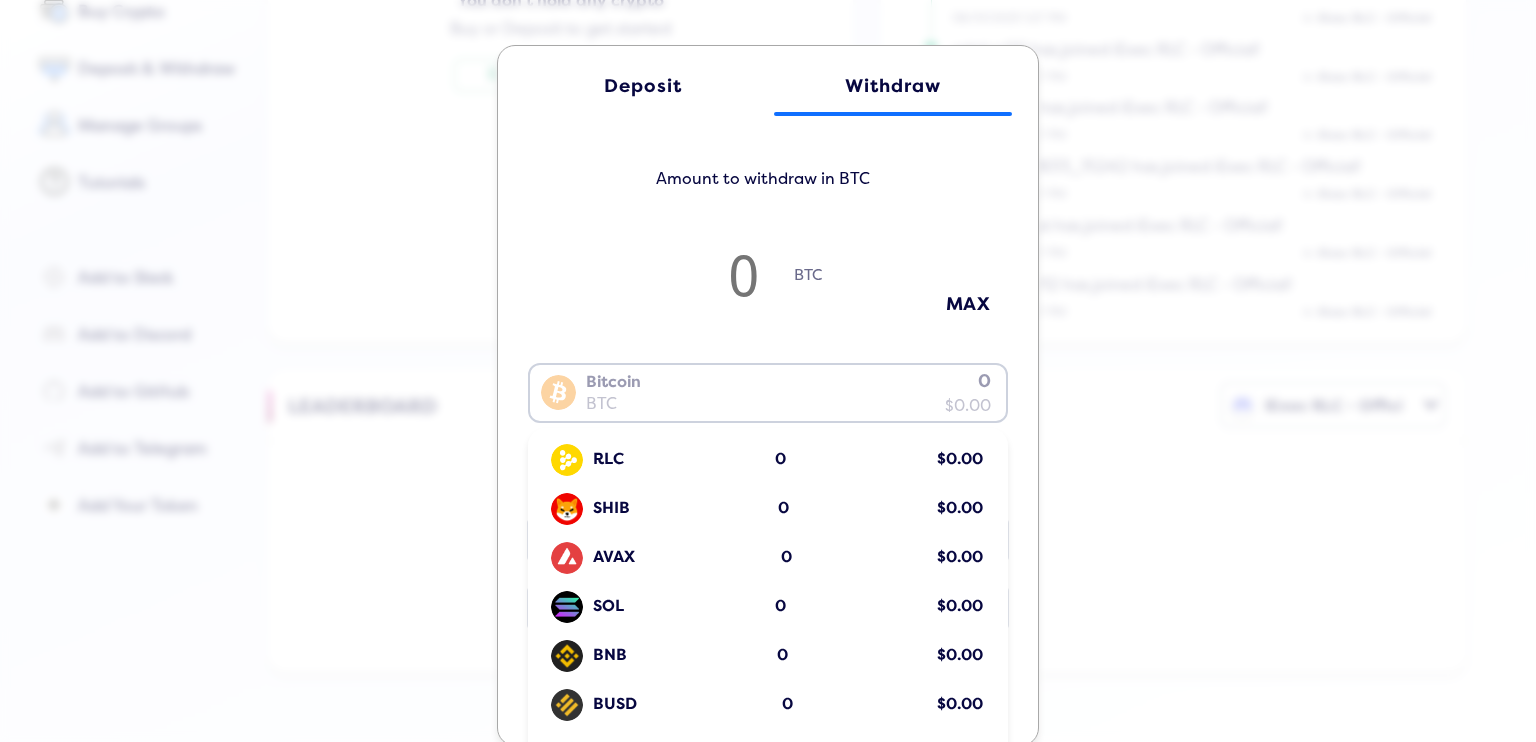 scroll, scrollTop: 900, scrollLeft: 0, axis: vertical 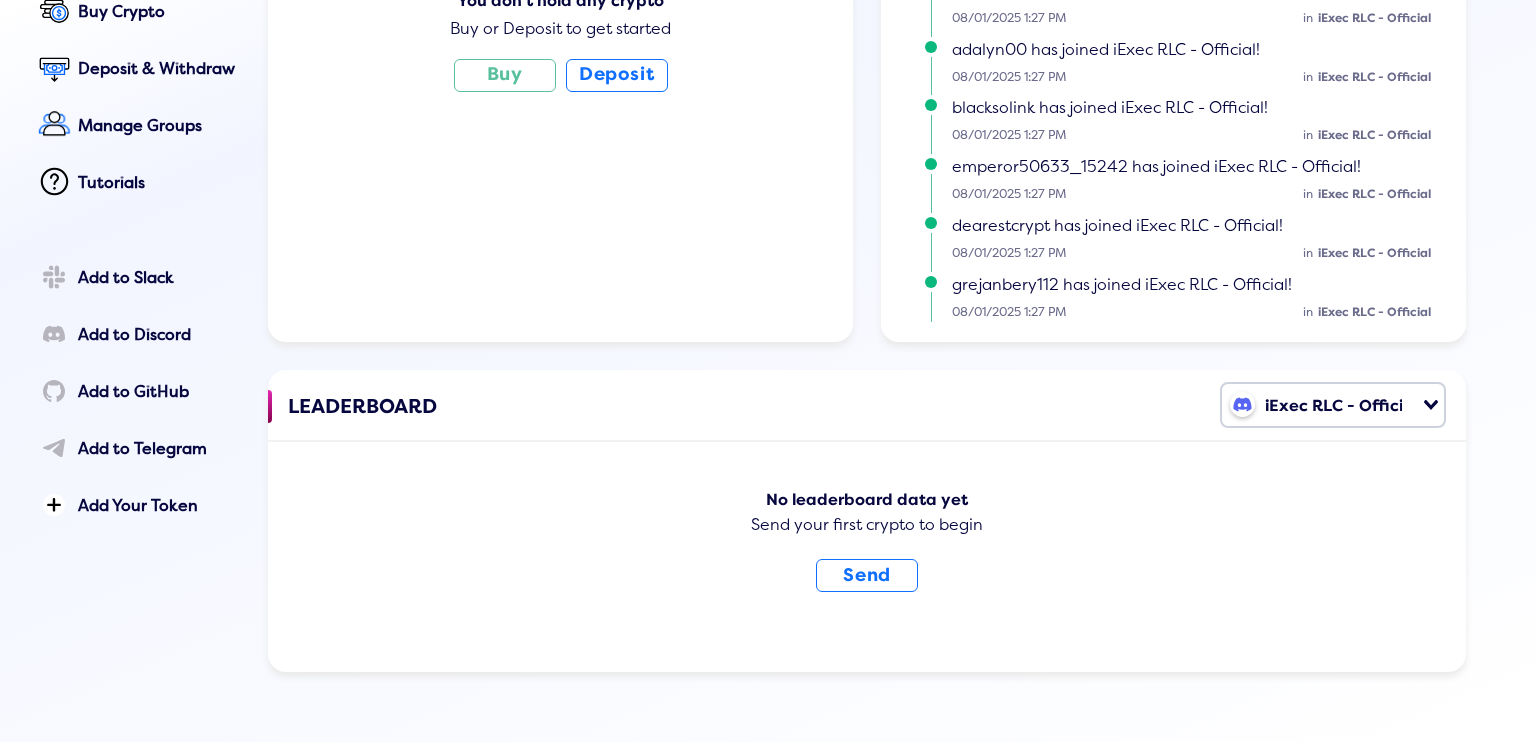click on "Deposit Withdraw Amount to withdraw in BTC BTC MAX Bitcoin BTC 0 $0.00 Loading... BTC 0 $0.00 ETH 0 $0.00 DAI 0 $0.00 DOGE 0 $0.00 USDC 0 $0.00 ADA 0 $0.00 SPORK 0 $0.00 NEAR 0 $0.00 RLC 0 $0.00 SHIB 0 $0.00 AVAX 0 $0.00 SOL 0 $0.00 BNB 0 $0.00 BUSD 0 $0.00 FIO 0 $0.00 CCD 0 $0.00 CUDOS 0 $0.00 SGB 0 $0.00 FLR 0 $0.00 RBTC 0 $0.00 TLOS 0 $0.00 XTZ 0 $0.00 CUSD 0 $0.00 CEUR 0 $0.00 CREAL 0 $0.00 XLM 0 $0.00 MASK 0 $0.00 MNT 0 $0.00 HASH 0 No Price Data AZERO 0 $0.00 APT 0 $0.00 SAND 0 $0.00 SUI 0 $0.00 AURORA 0 $0.00 XDC 0 $0.00 VC 0 $0.00 NOTE 0 No Price Data XRP 0 $0.00 GANG 0 No Price Data DASH 0 $0.00 CORE 0 $0.00 USDC-BASE 0 $0.00 DEGEN-BASE 0 $0.00 IOTX 0 $0.00 ARIA20 0 $0.00 AA 0 No Price Data EURS 0 $0.00 FUSE 0 $0.00 UFT 0 $0.00 XPAA 0 No Price Data MCRT 0 $0.00 YOYO-BASE 0 No Price Data DC 0 $0.00 CANTO 0 $0.00 KRL 0 $0.00 AKT 0 $0.00 NRG 0 $0.00 MASKS 0 $0.00  Value in USD Reason for withdrawal BTC address  Continue to Withdraw" 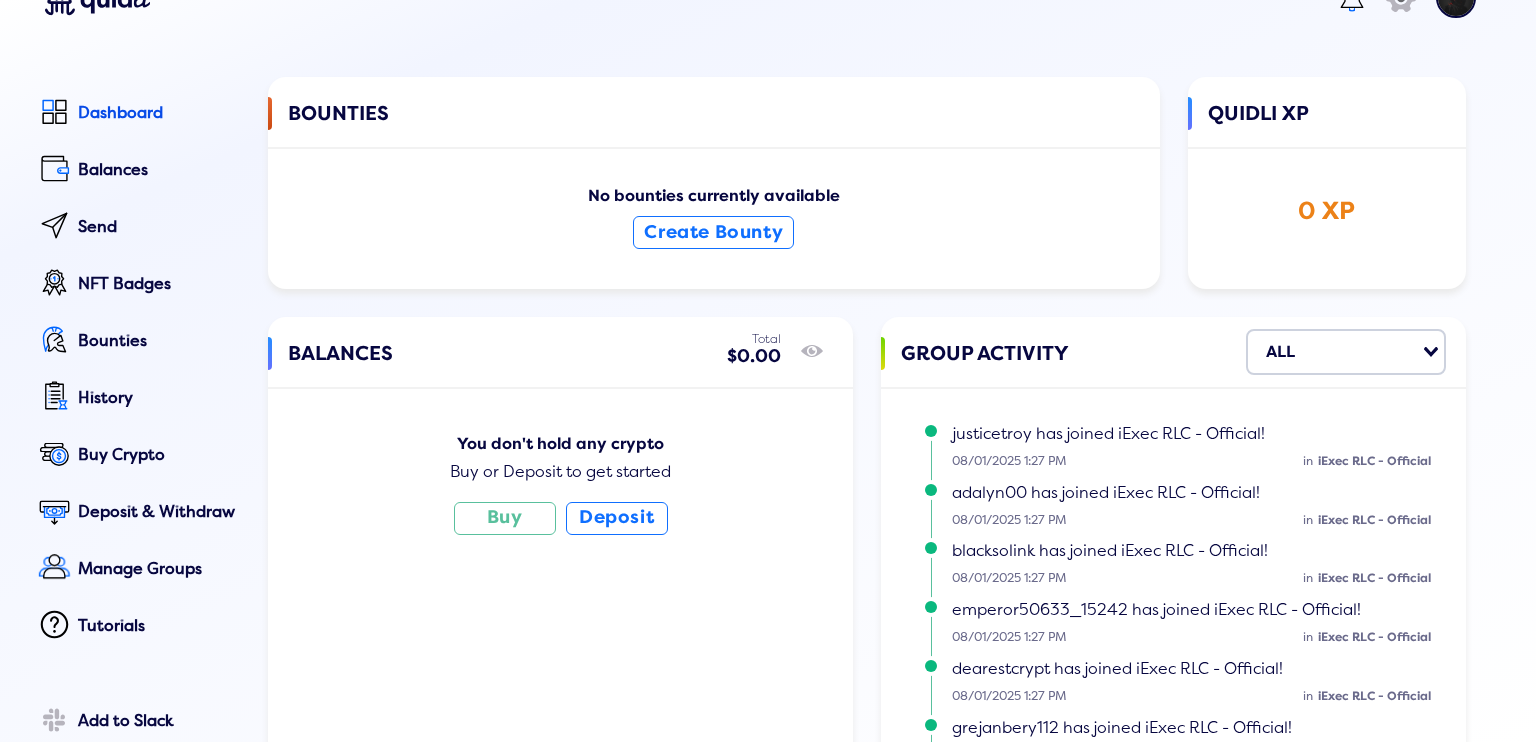 scroll, scrollTop: 0, scrollLeft: 0, axis: both 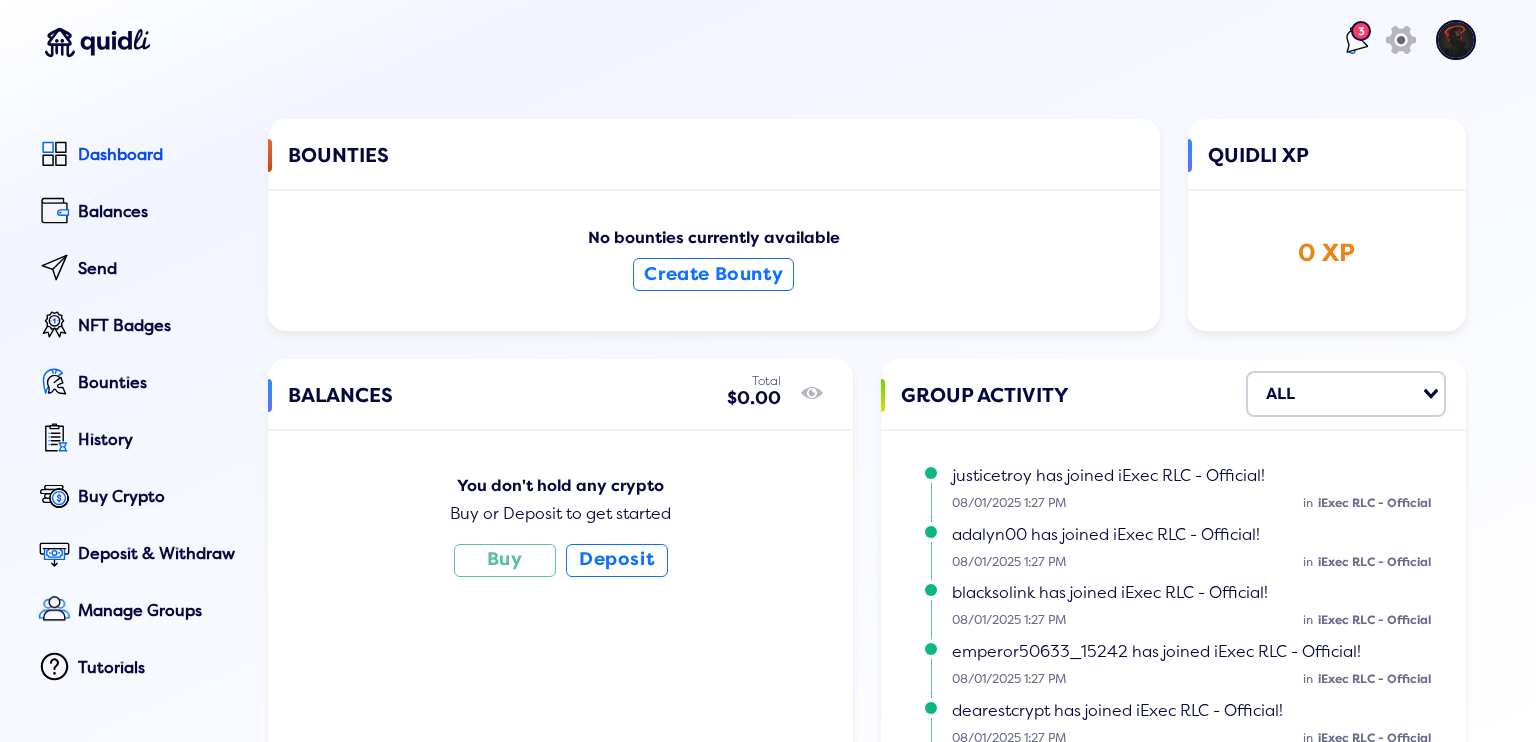 click at bounding box center (1352, 40) 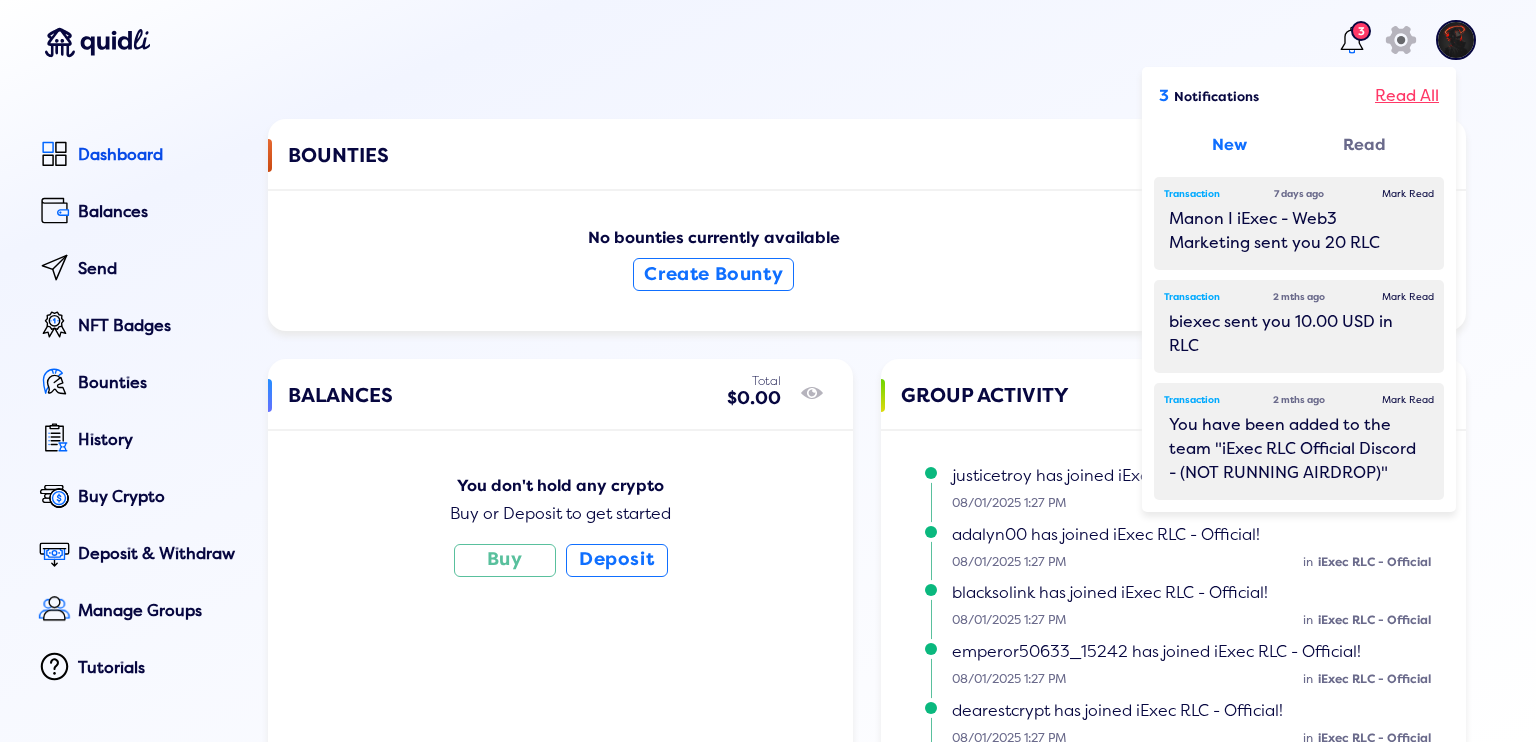click on "Read All" at bounding box center [1407, 96] 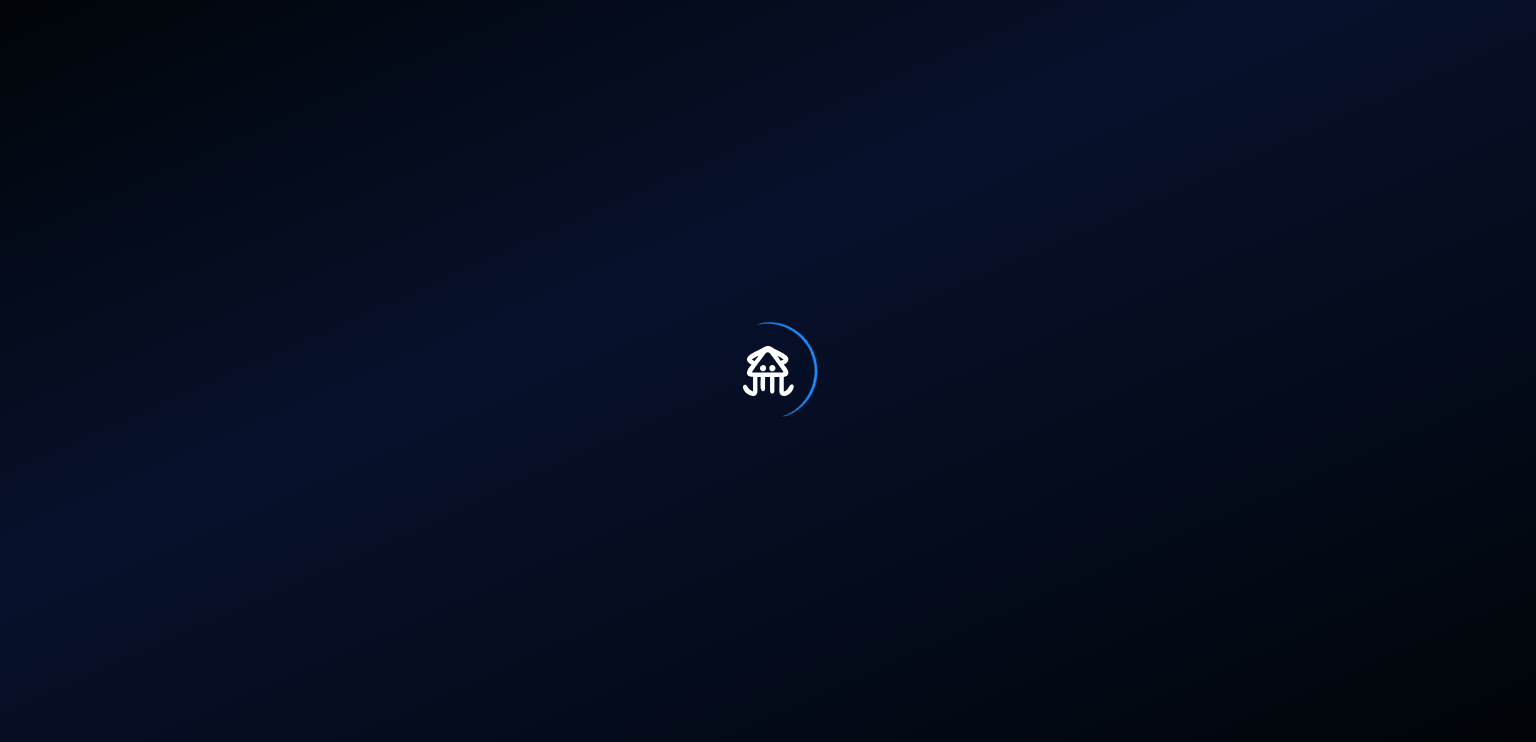 scroll, scrollTop: 0, scrollLeft: 0, axis: both 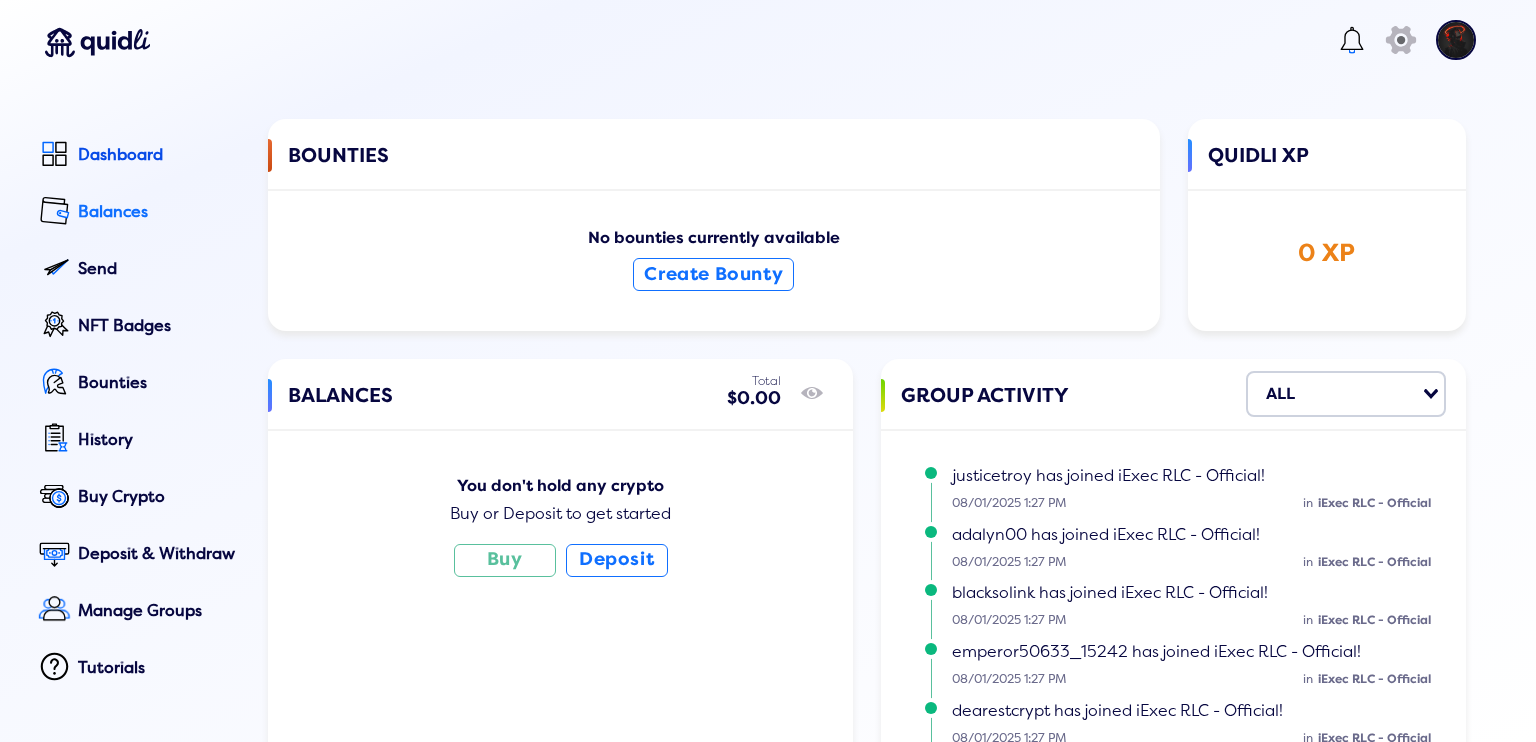 click on "Balances" 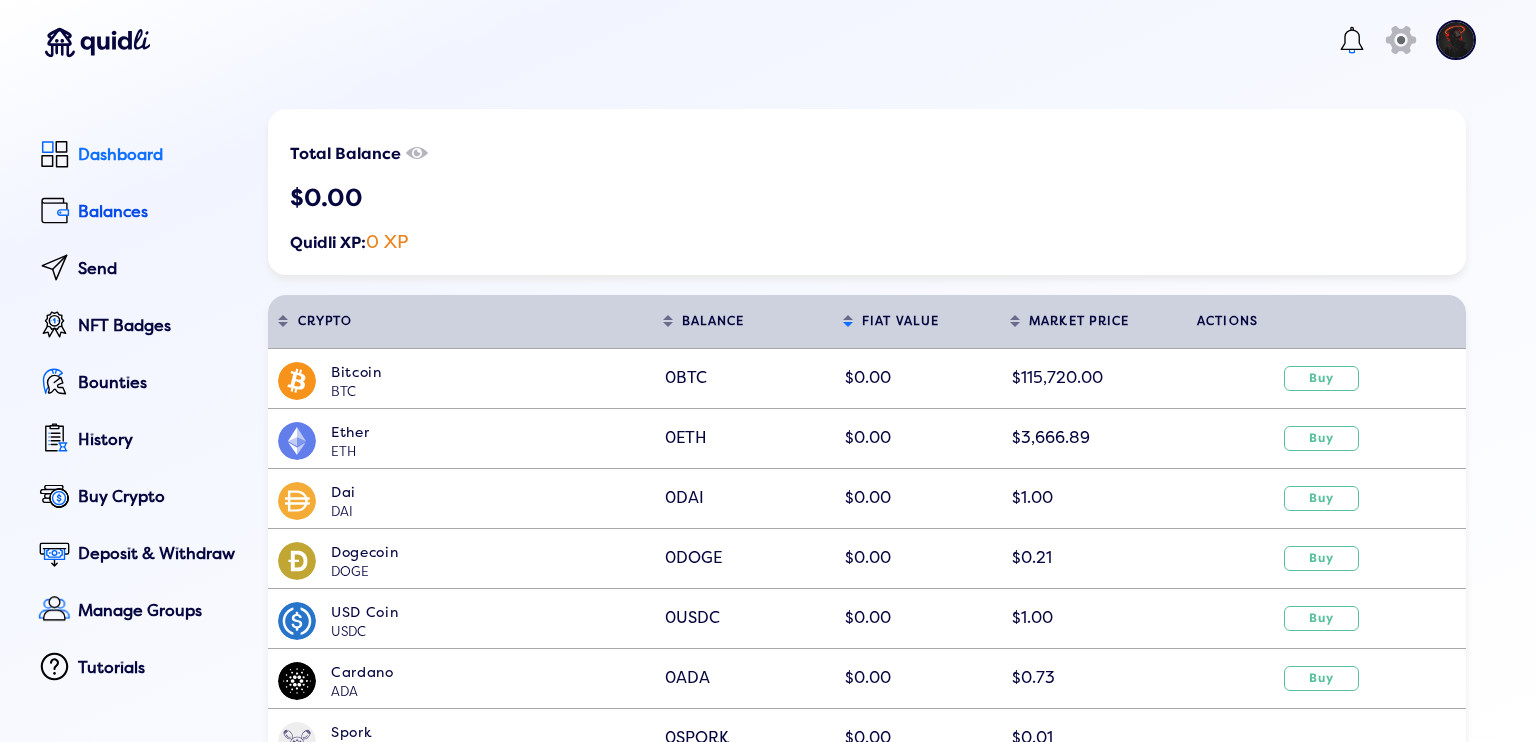 click on "Dashboard" 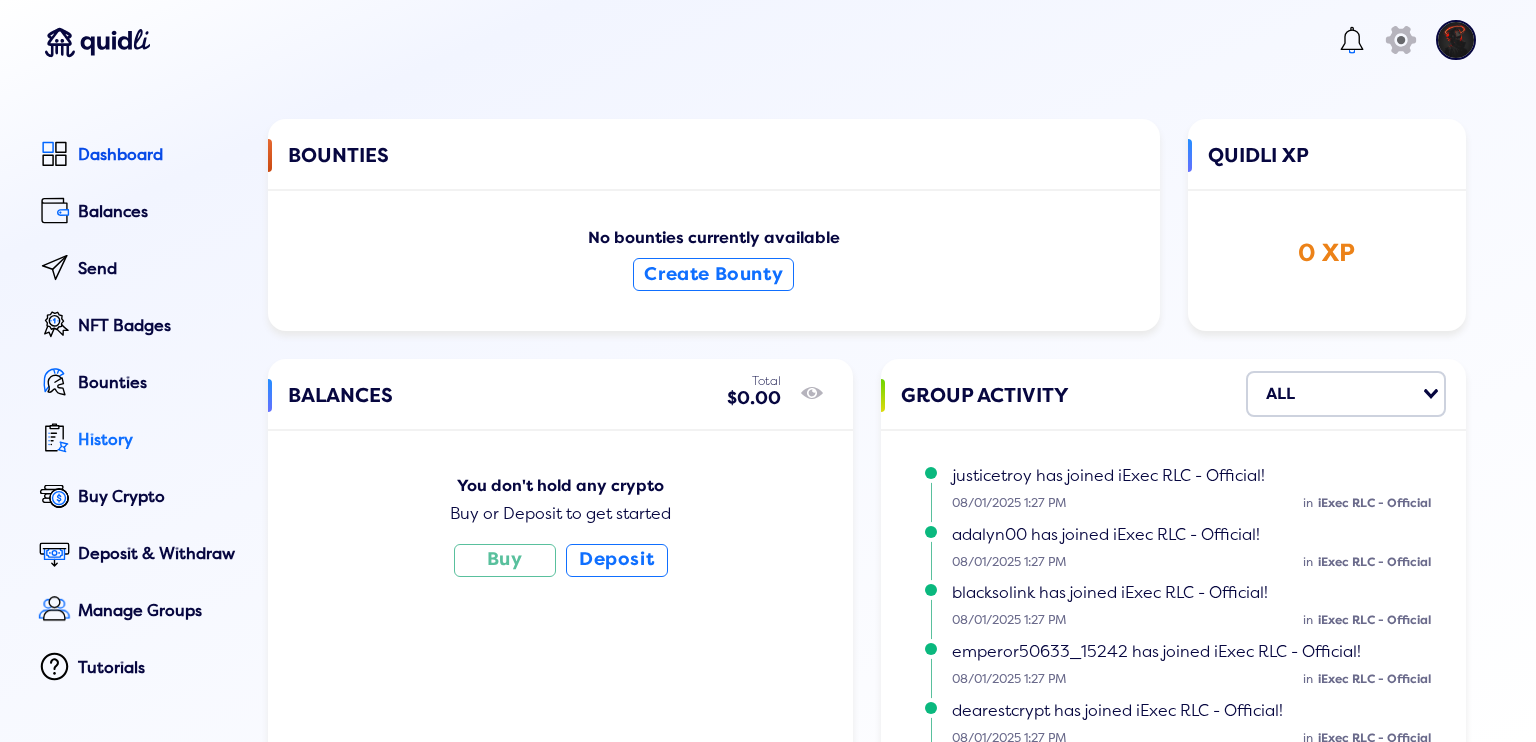 click on "History" 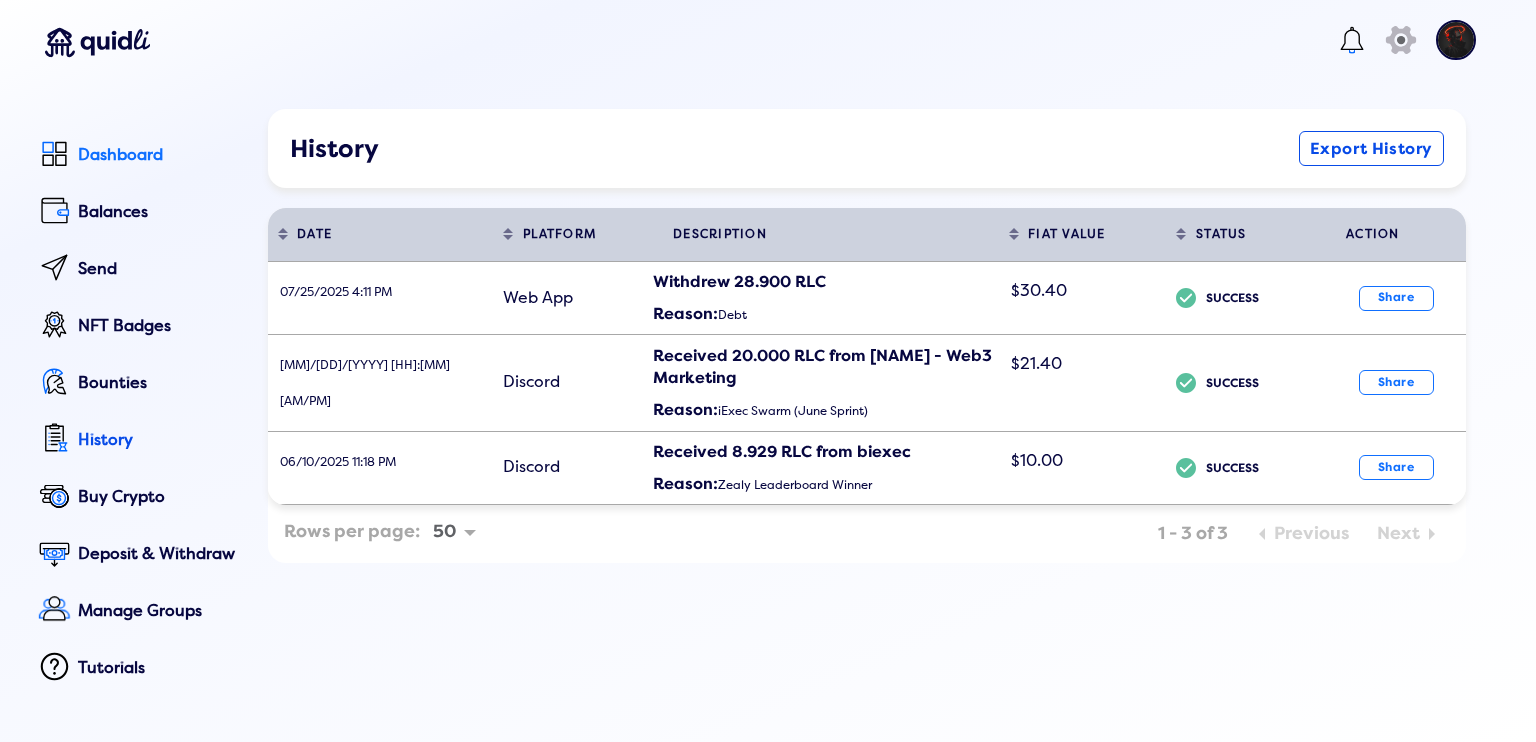 click on "Dashboard" 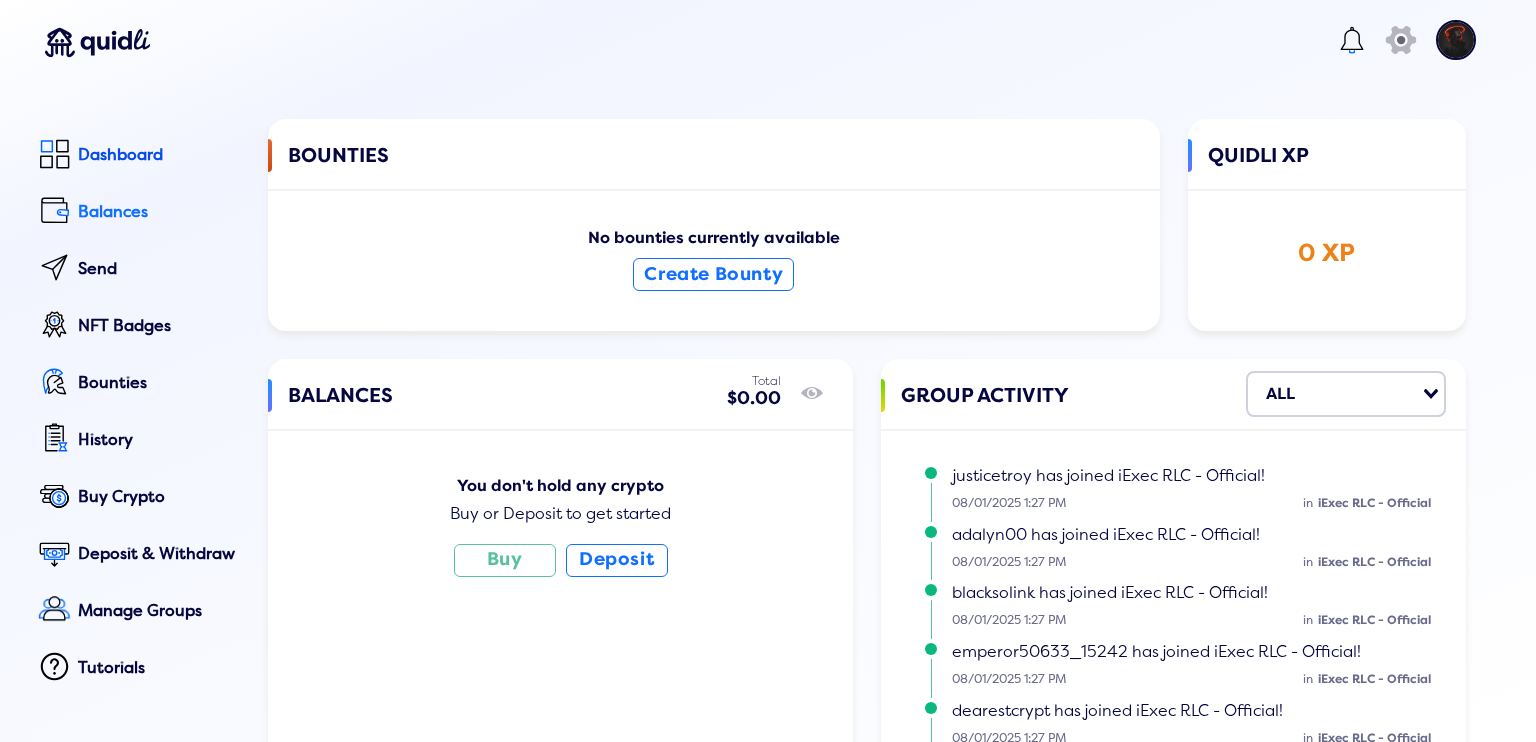 click on "Balances" 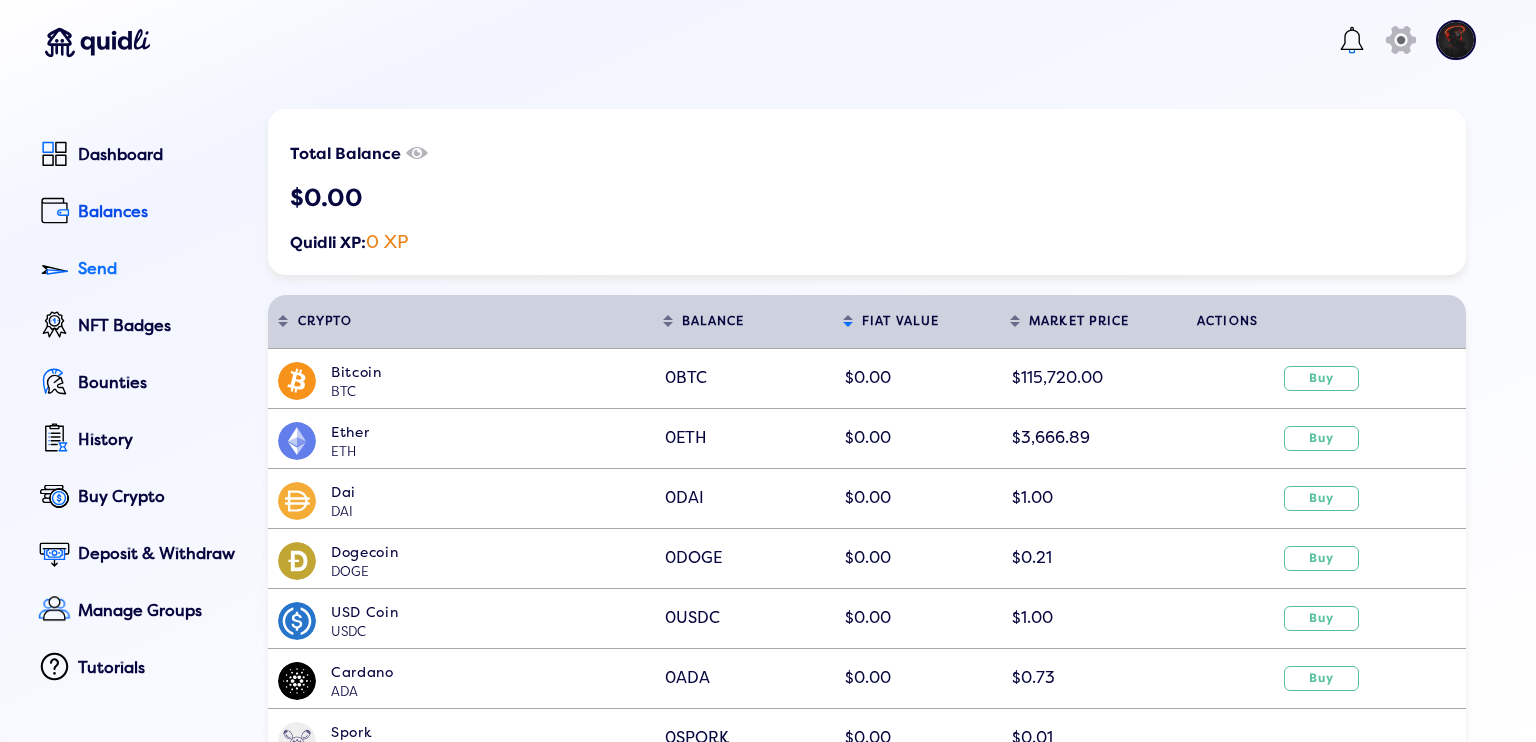 click on "Send" 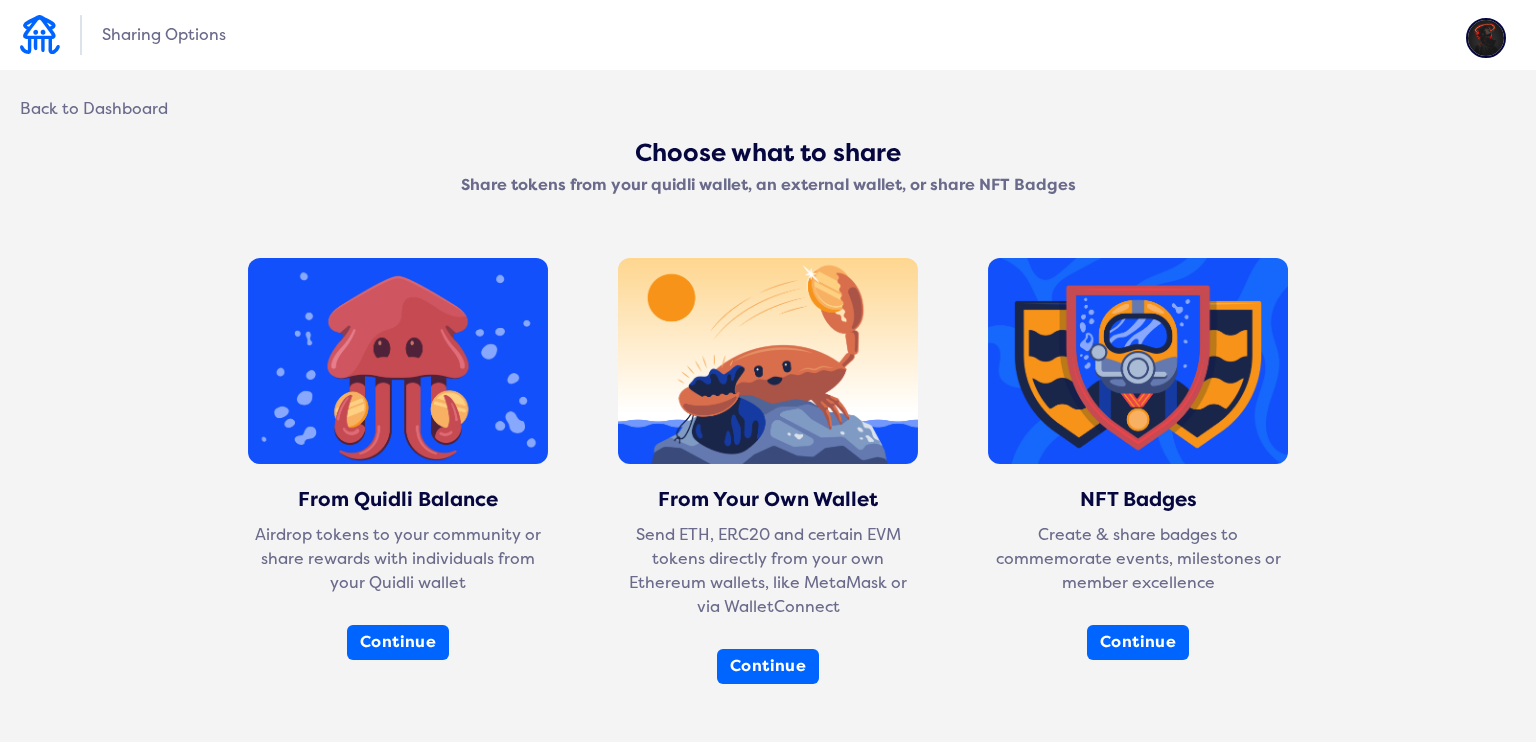 click on "Back to Dashboard  Choose what to share Share tokens from your quidli wallet, an external wallet, or share NFT Badges From Quidli Balance Airdrop tokens to your community or share rewards with individuals from your Quidli wallet  Continue  From Your Own Wallet Send ETH, ERC20 and certain EVM tokens directly from your own Ethereum wallets, like MetaMask or via WalletConnect  Continue  NFT Badges Create & share badges to commemorate events, milestones or member excellence  Continue  Back Back" 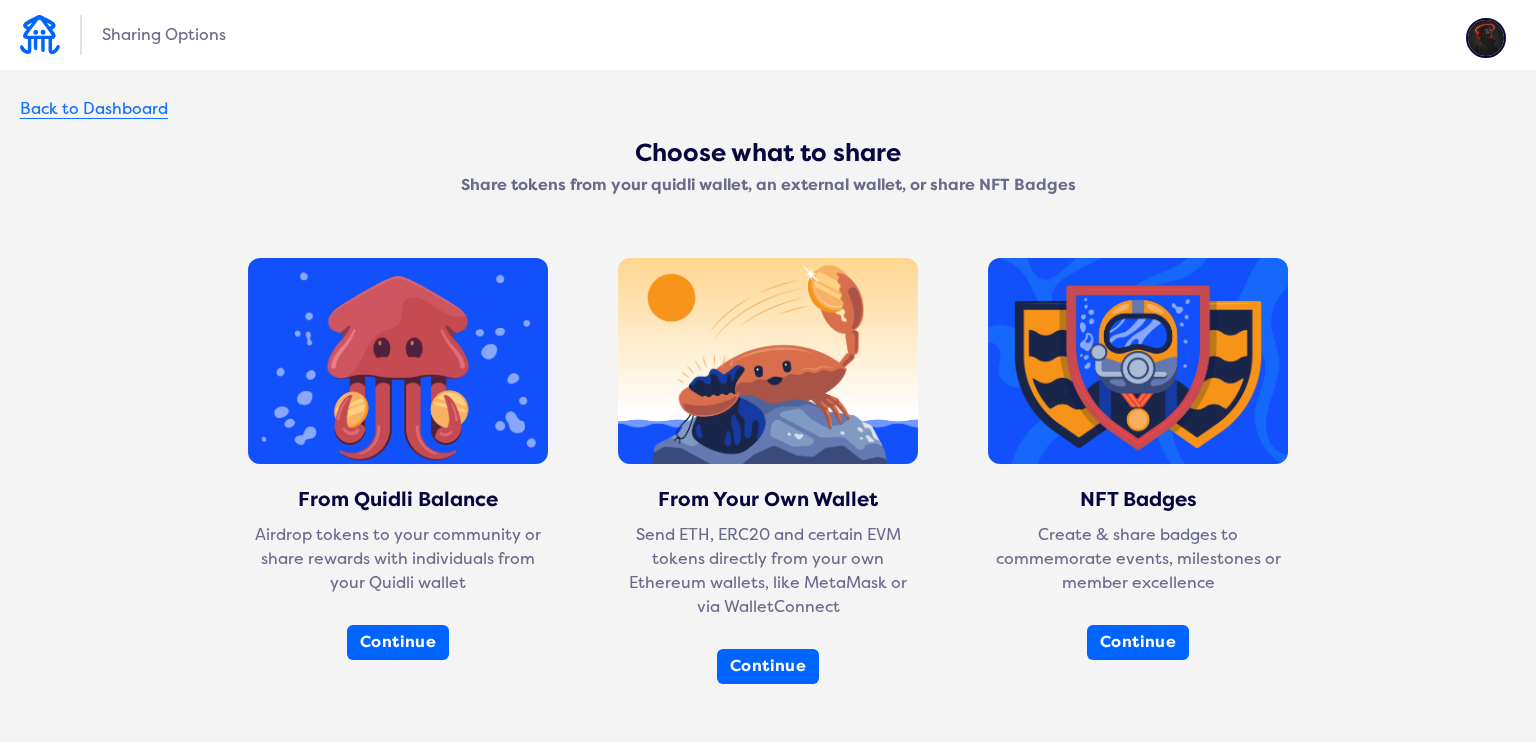 click on "Back to Dashboard" at bounding box center (94, 109) 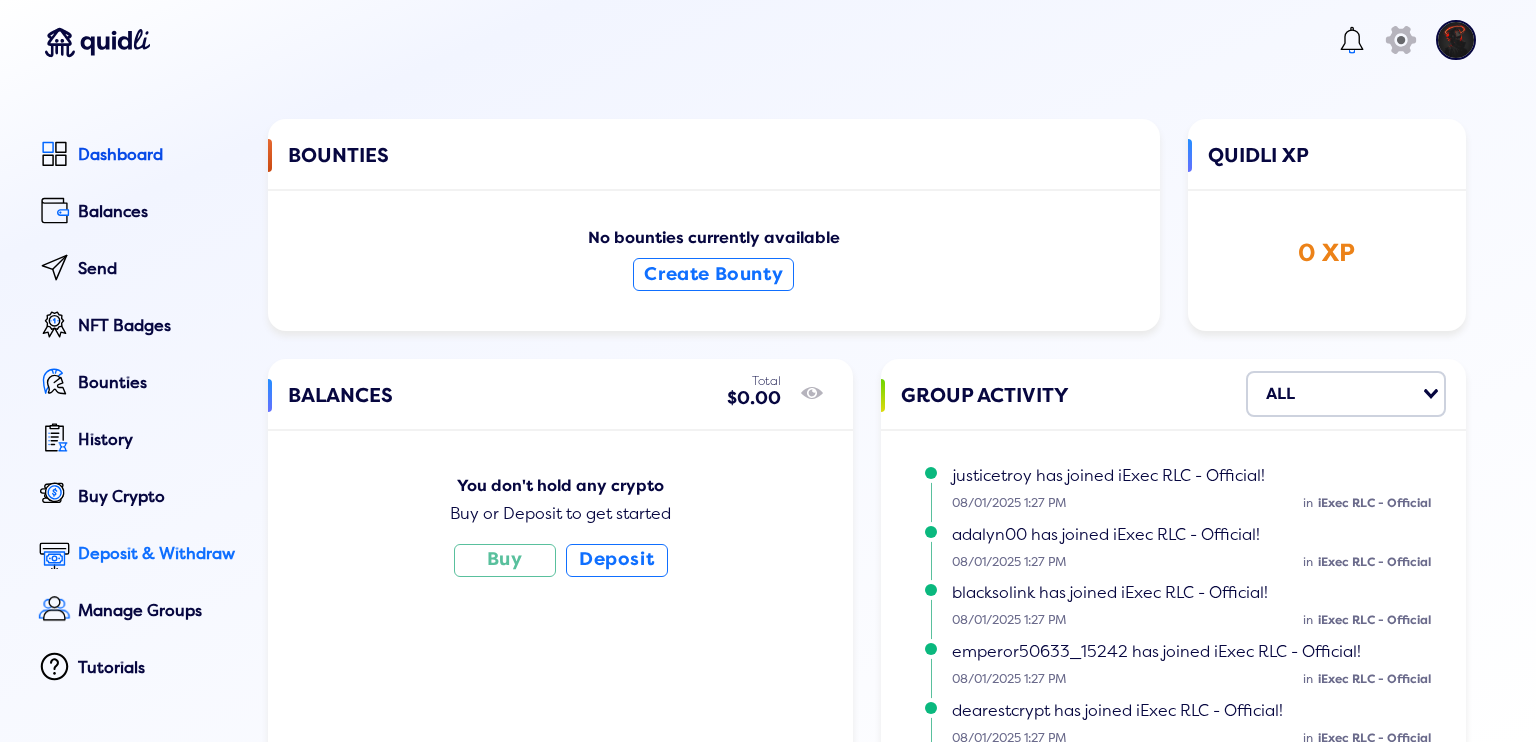 click on "Deposit & Withdraw" 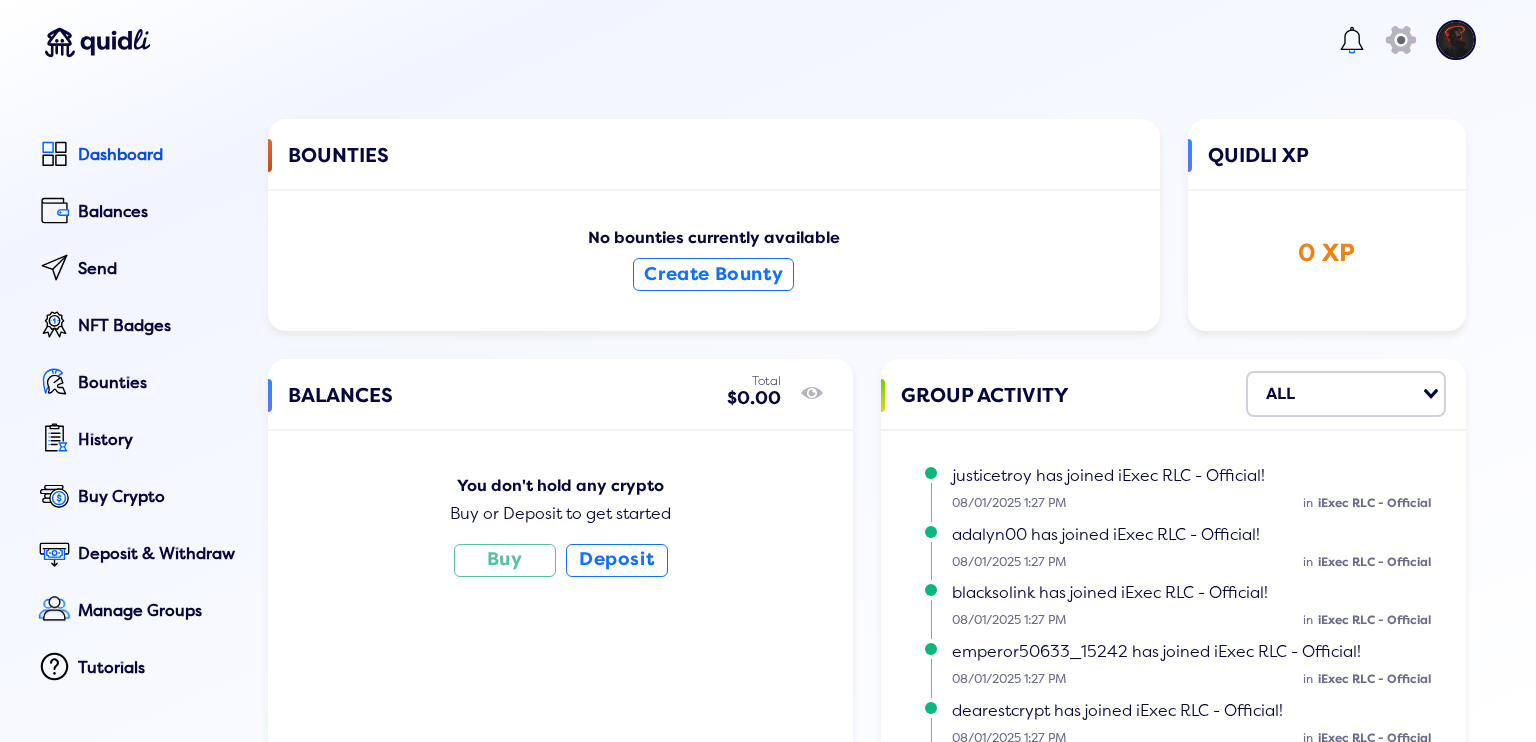 click on "Deposit Withdraw Amount to deposit in BTC BTC Bitcoin BTC 0 $0.00 Loading...  Deposit value in USD  View Deposit Details" 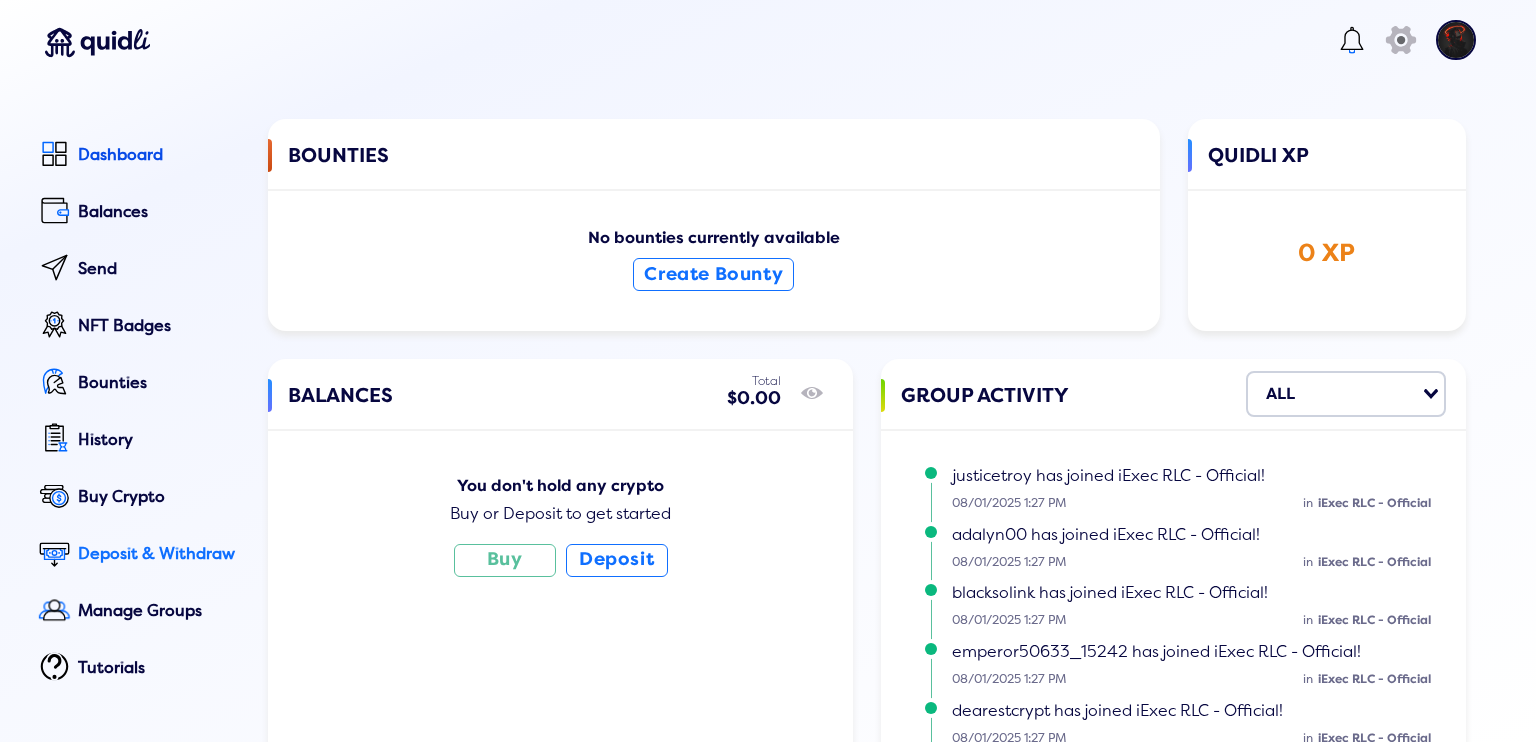 click on "Deposit & Withdraw" 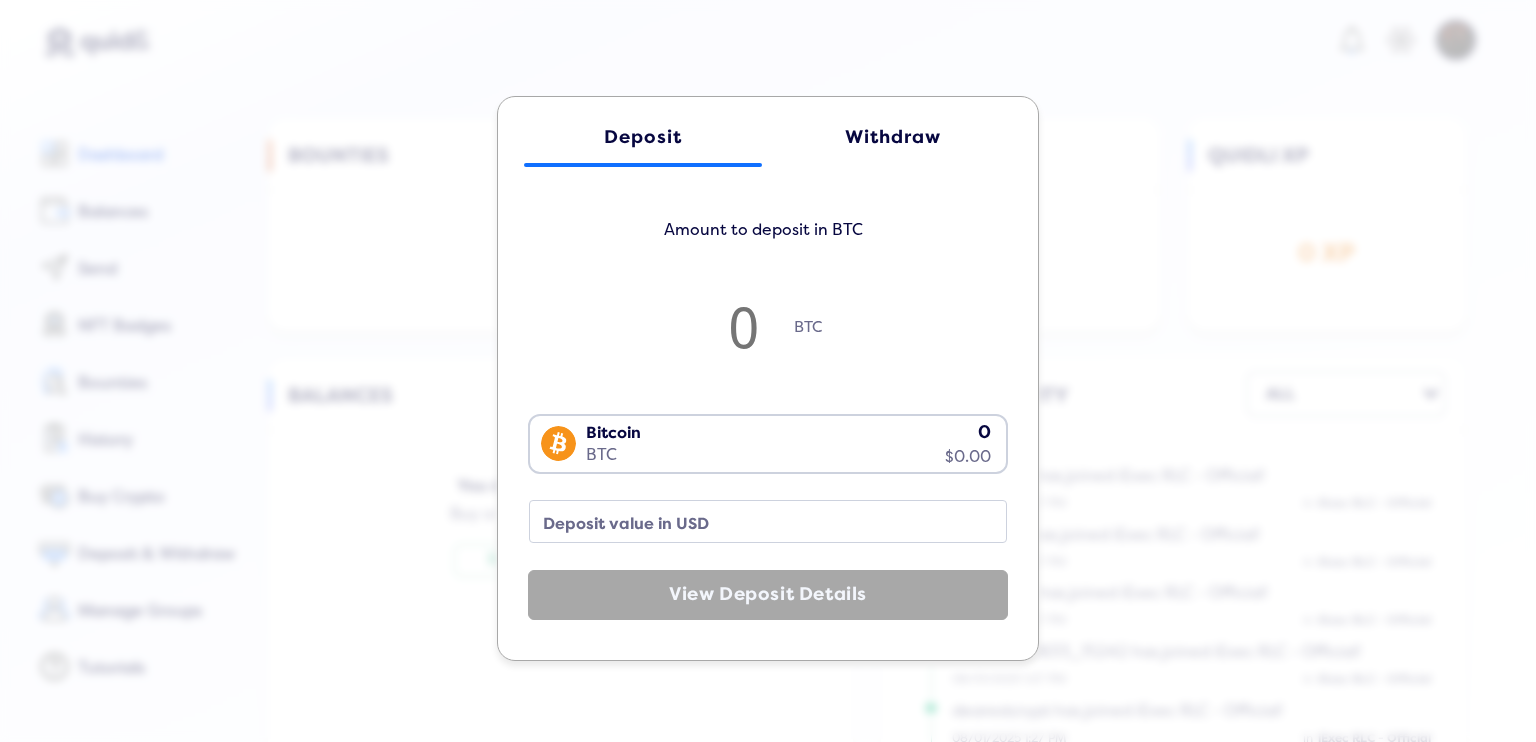 click on "Withdraw" 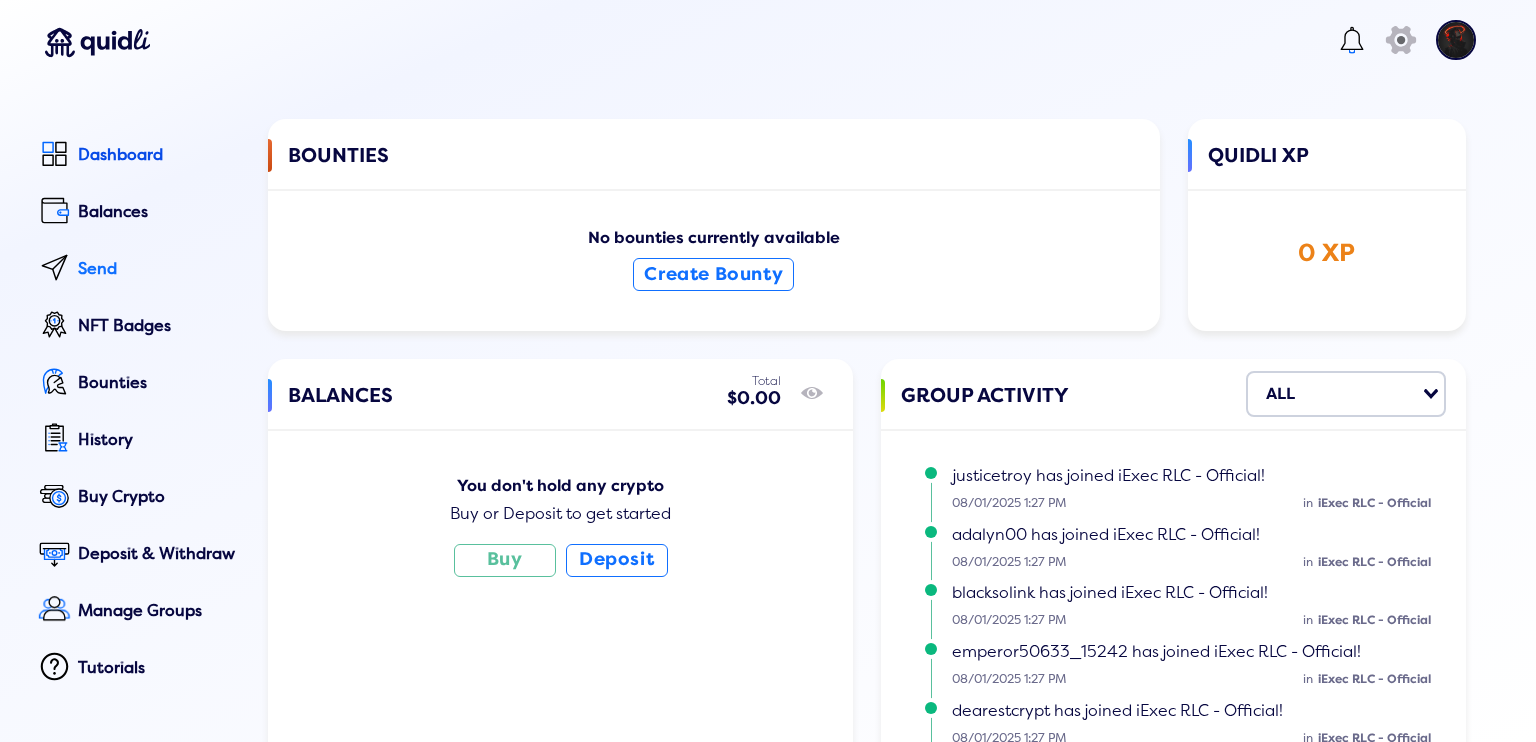 drag, startPoint x: 407, startPoint y: 253, endPoint x: 193, endPoint y: 274, distance: 215.02791 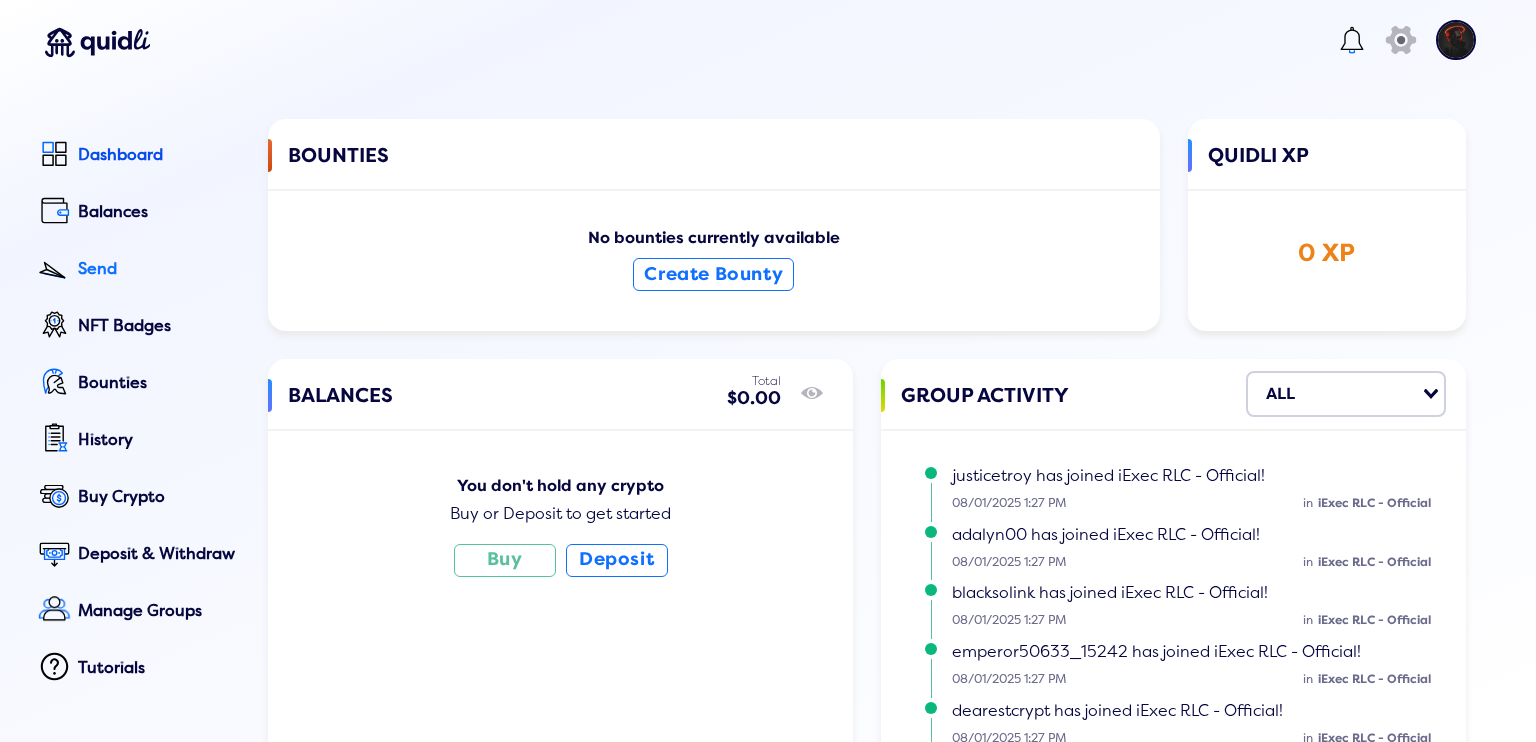 click on "Send" 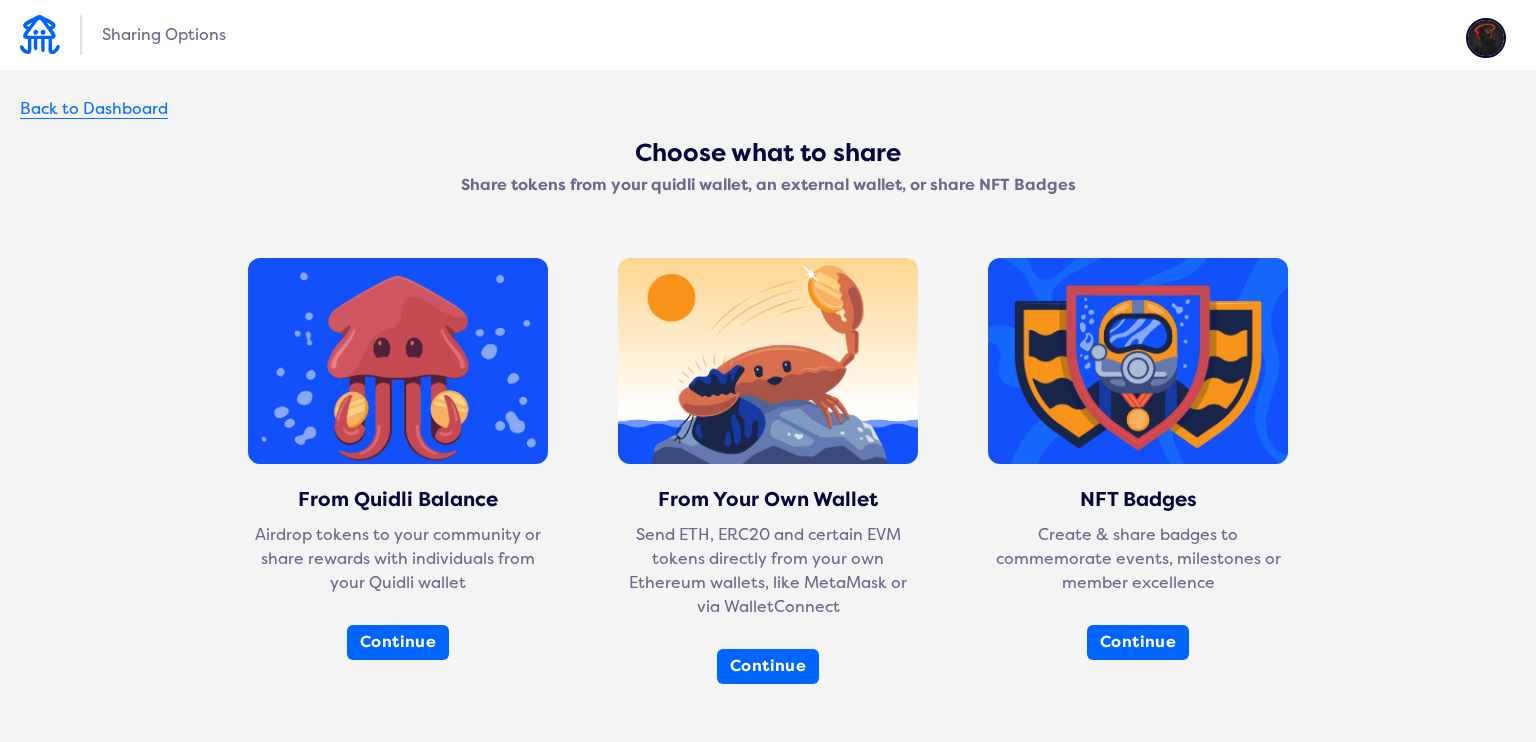 click on "Back to Dashboard" at bounding box center (94, 109) 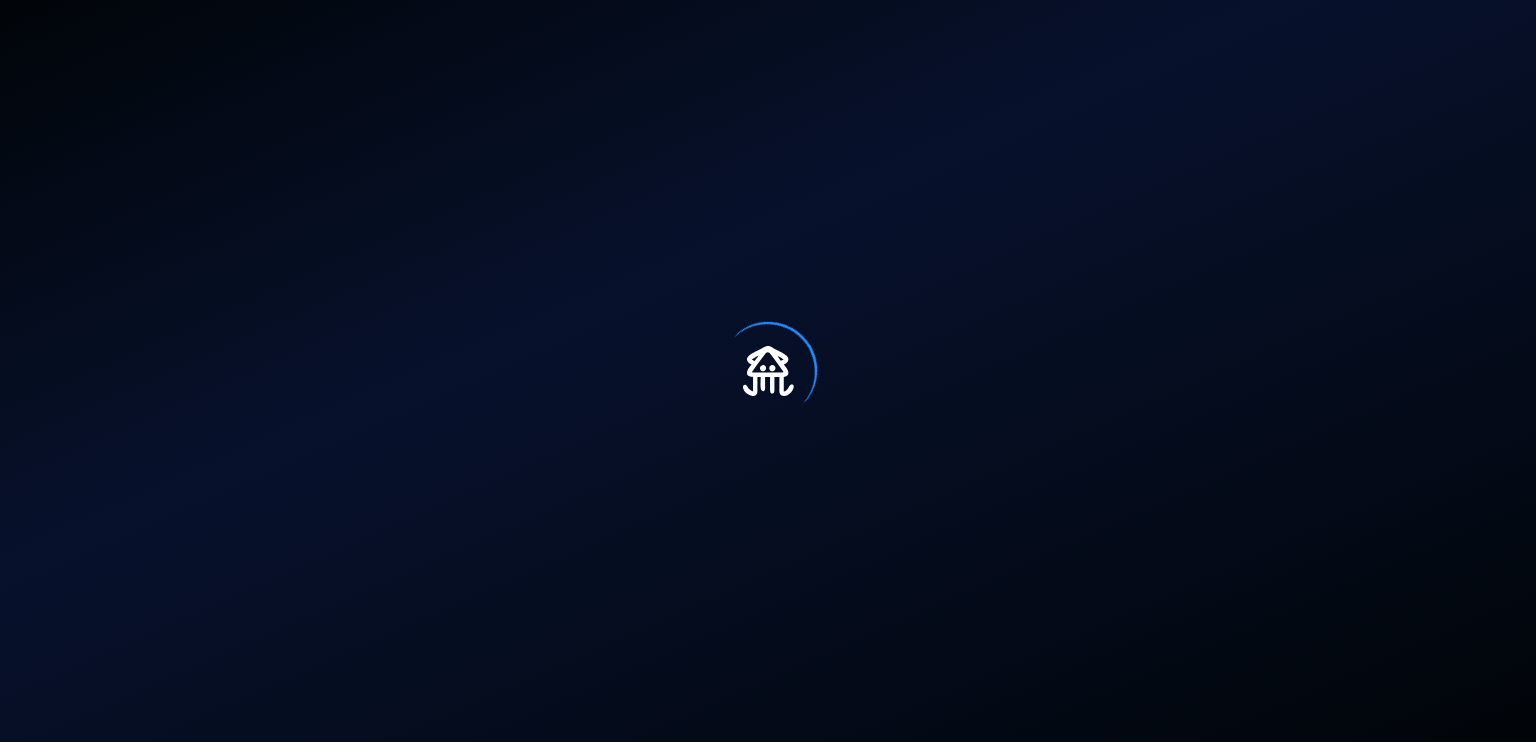 scroll, scrollTop: 0, scrollLeft: 0, axis: both 